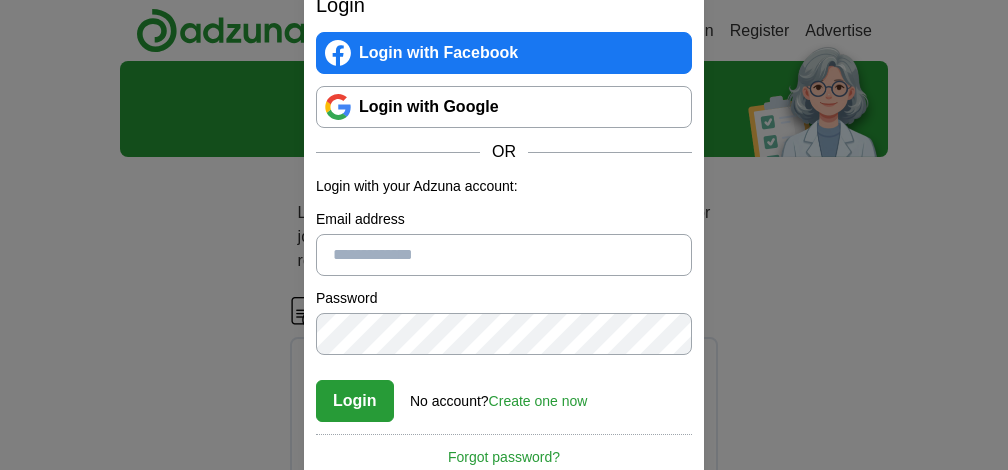 scroll, scrollTop: 0, scrollLeft: 0, axis: both 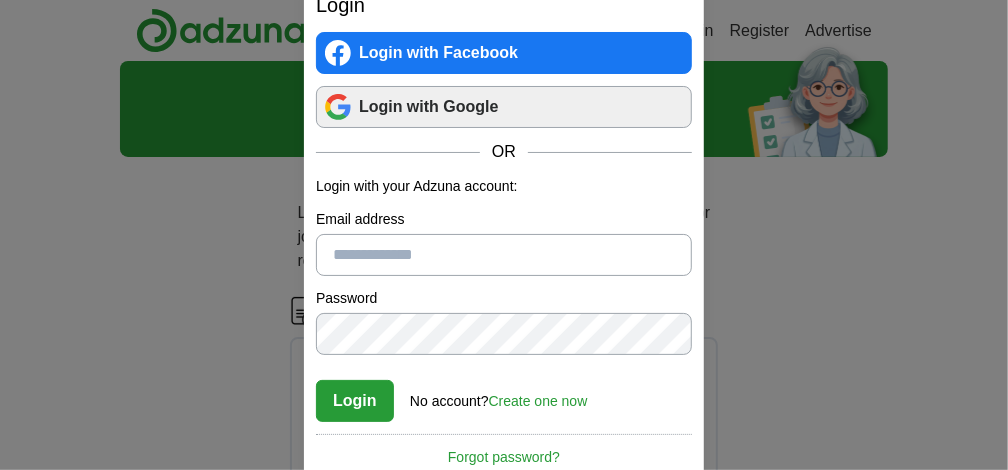 click on "Login with Google" at bounding box center [504, 107] 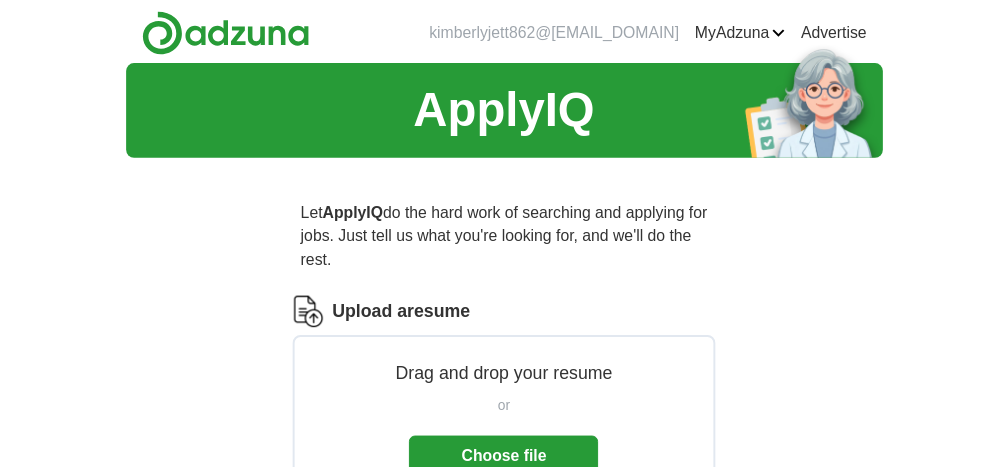 scroll, scrollTop: 0, scrollLeft: 0, axis: both 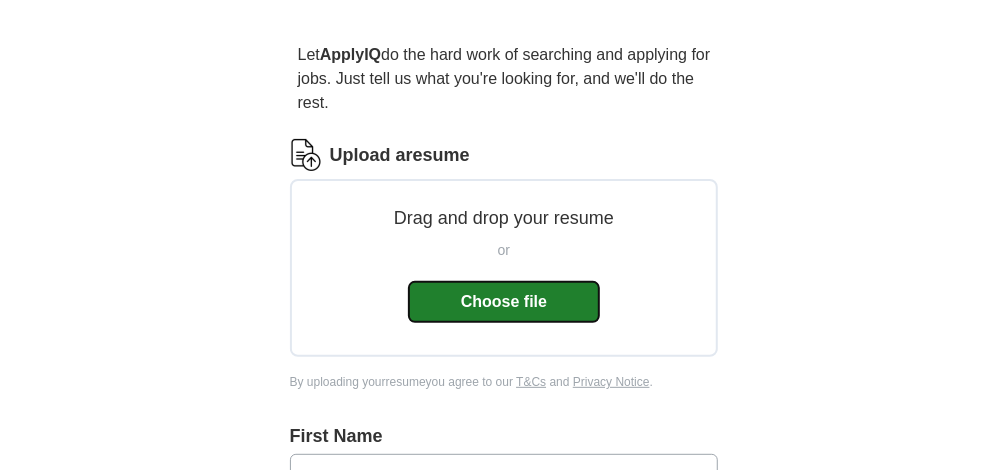 click on "Choose file" at bounding box center (504, 302) 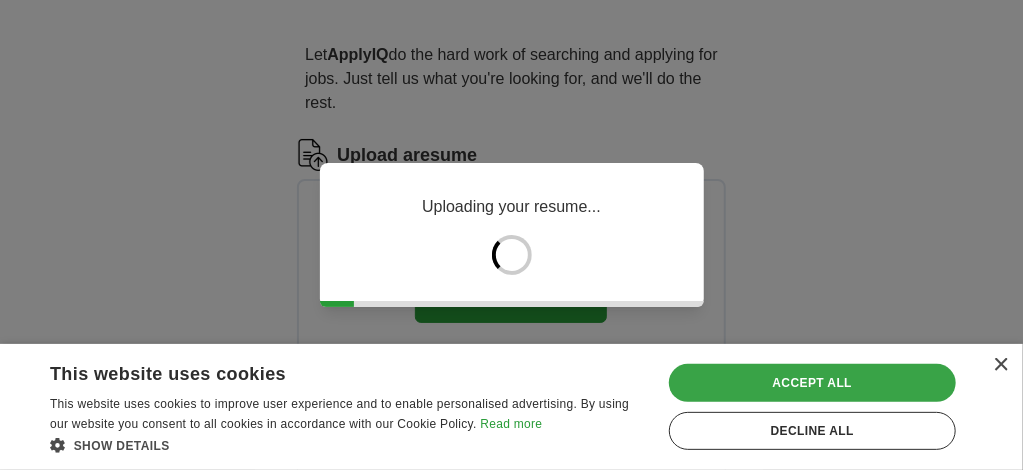 click on "Accept all" at bounding box center [812, 383] 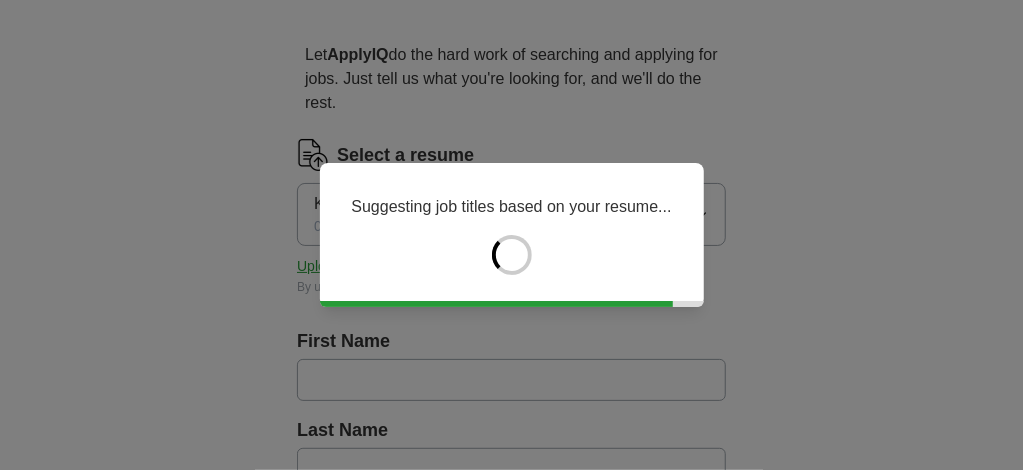 type on "********" 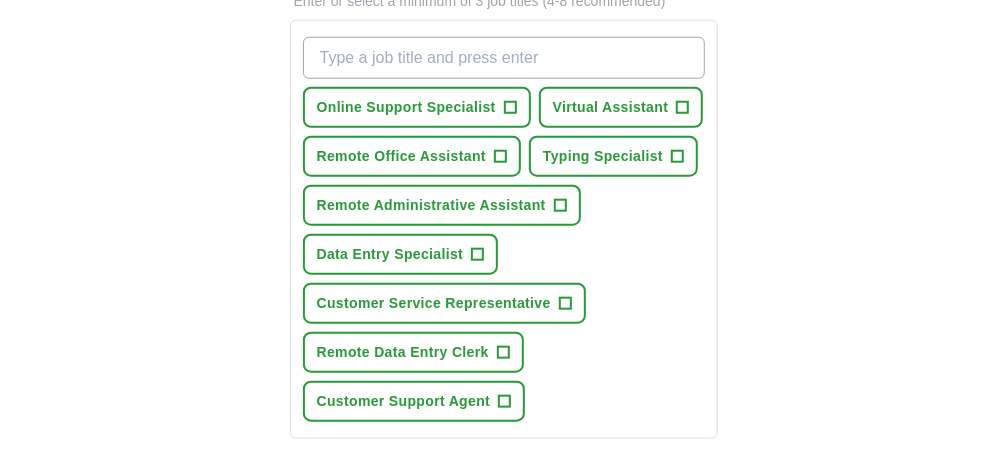 scroll, scrollTop: 715, scrollLeft: 0, axis: vertical 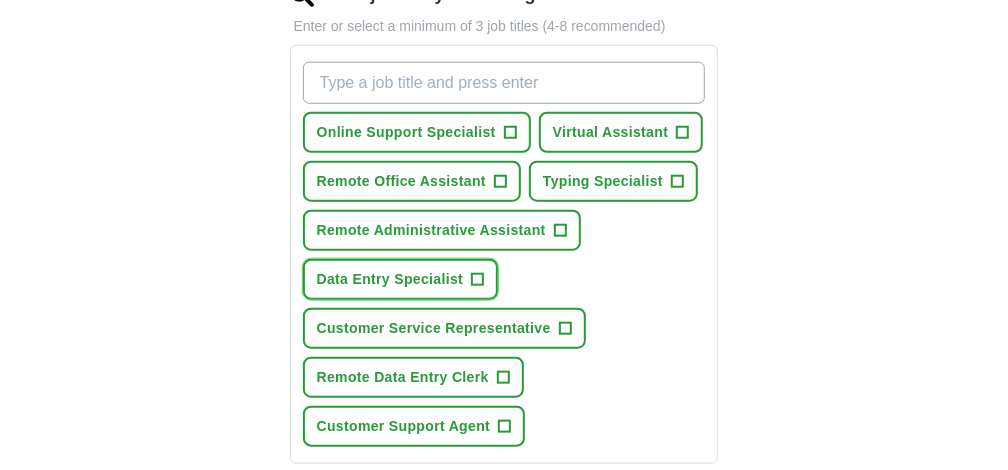 click on "+" at bounding box center (478, 280) 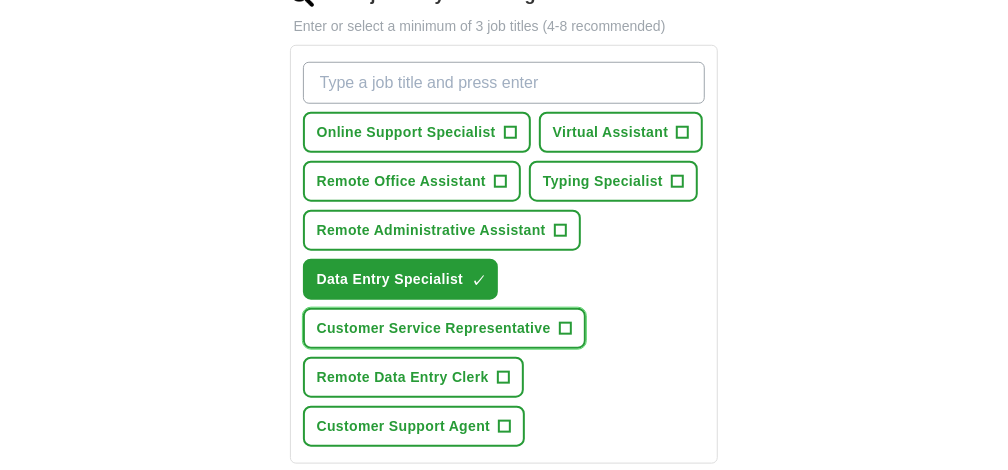 click on "+" at bounding box center [565, 329] 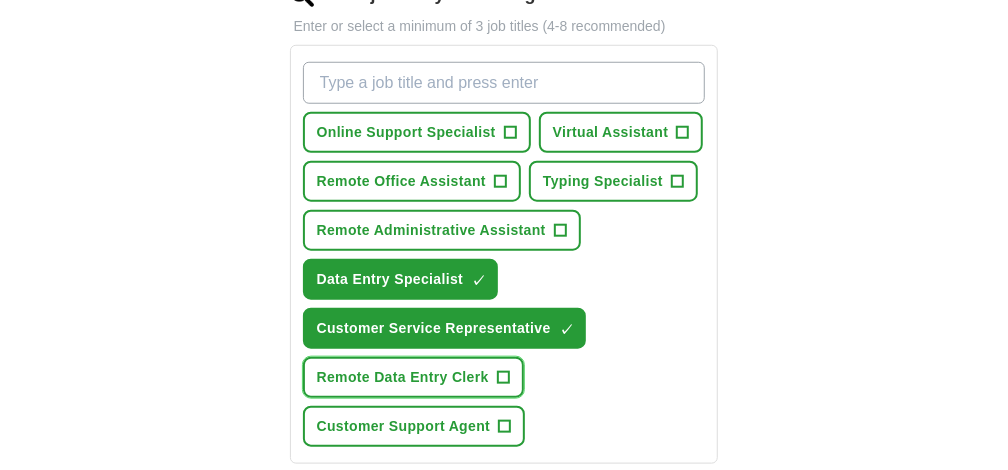 click on "+" at bounding box center [503, 378] 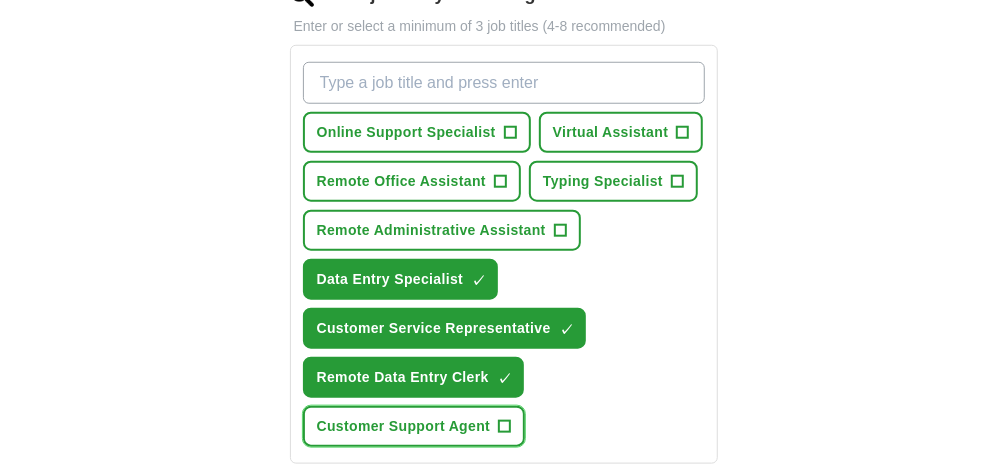 click on "+" at bounding box center (505, 427) 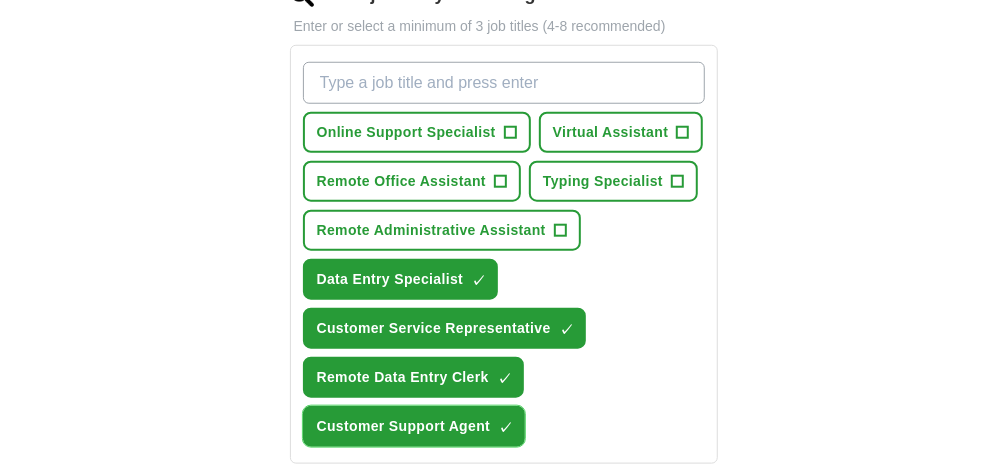 type 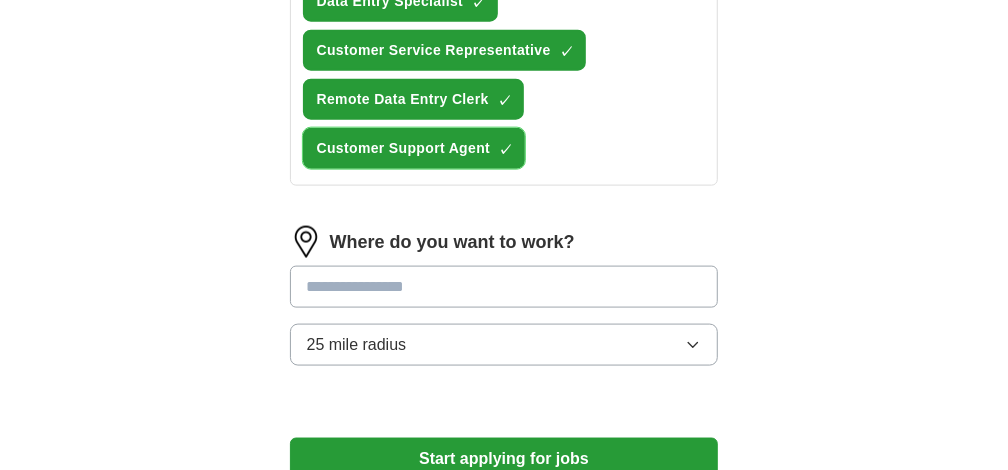 scroll, scrollTop: 1033, scrollLeft: 0, axis: vertical 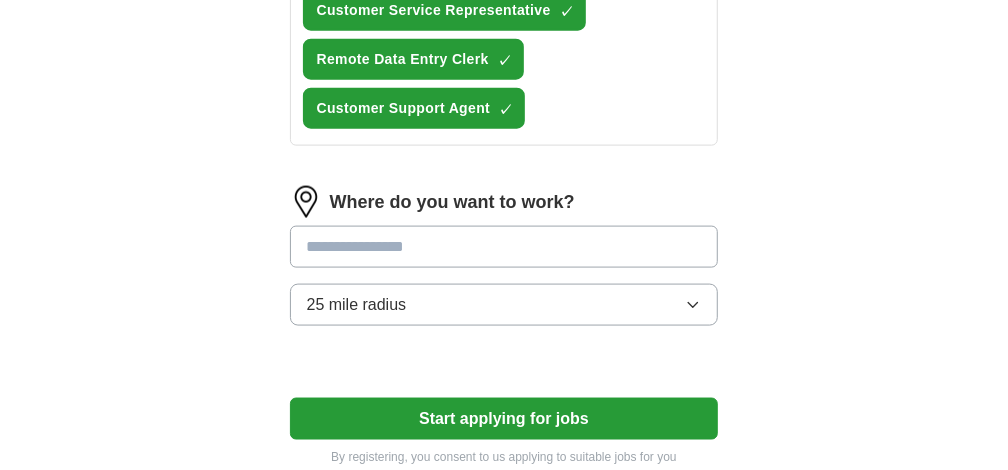 click at bounding box center (504, 247) 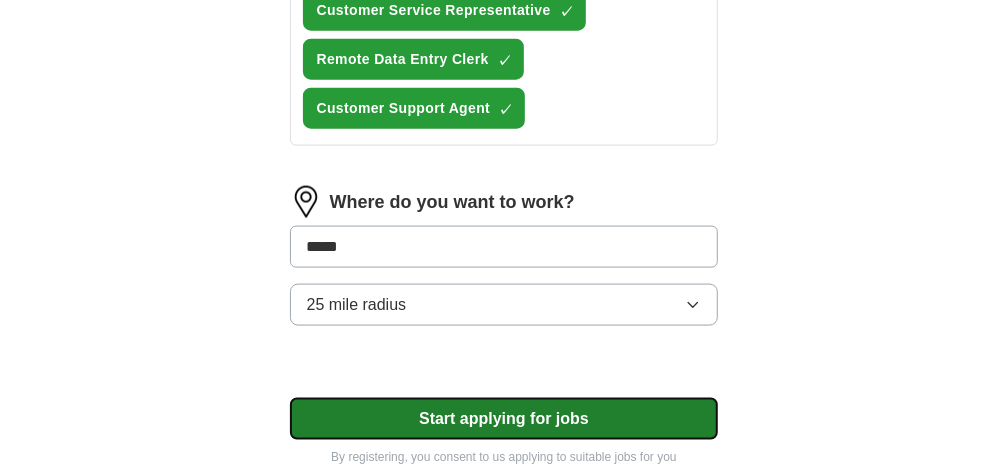 click on "Select a resume Kimberly_Jett_Resume_with_Photo.docx 07/12/2025, 19:44 Upload a different  resume By uploading your  resume  you agree to our   T&Cs   and   Privacy Notice . First Name ******** Last Name **** What job are you looking for? Enter or select a minimum of 3 job titles (4-8 recommended) Online Support Specialist + Virtual Assistant + Remote Office Assistant + Typing Specialist + Remote Administrative Assistant + Data Entry Specialist ✓ × Customer Service Representative ✓ × Remote Data Entry Clerk ✓ × Customer Support Agent ✓ × Where do you want to work? ***** 25 mile radius Start applying for jobs By registering, you consent to us applying to suitable jobs for you" at bounding box center [504, -135] 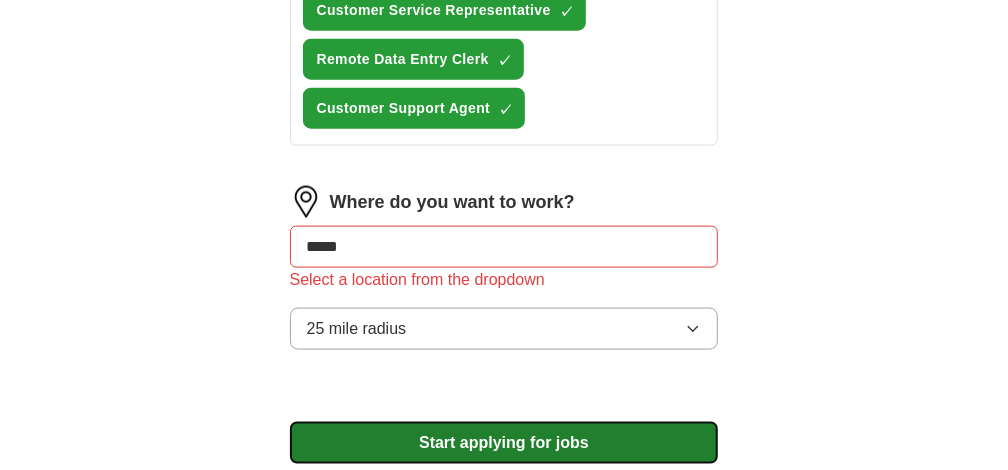 click on "Start applying for jobs" at bounding box center [504, 443] 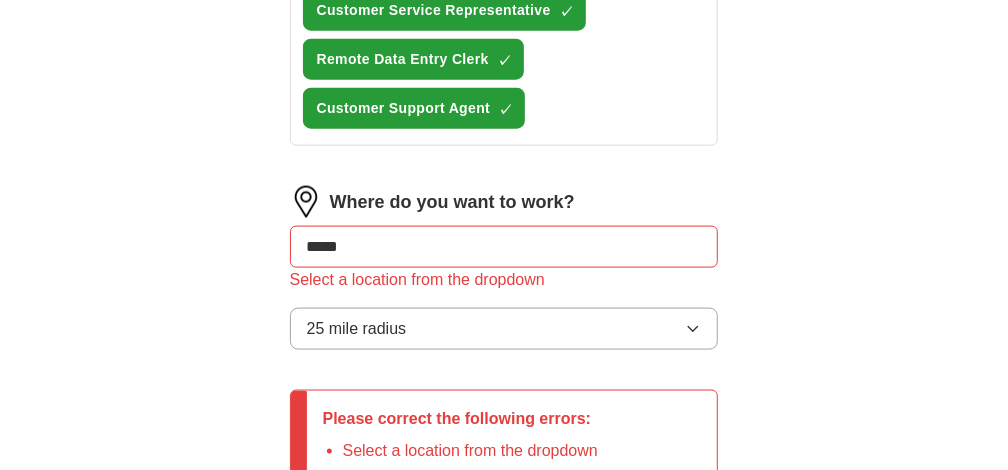 click on "*****" at bounding box center (504, 247) 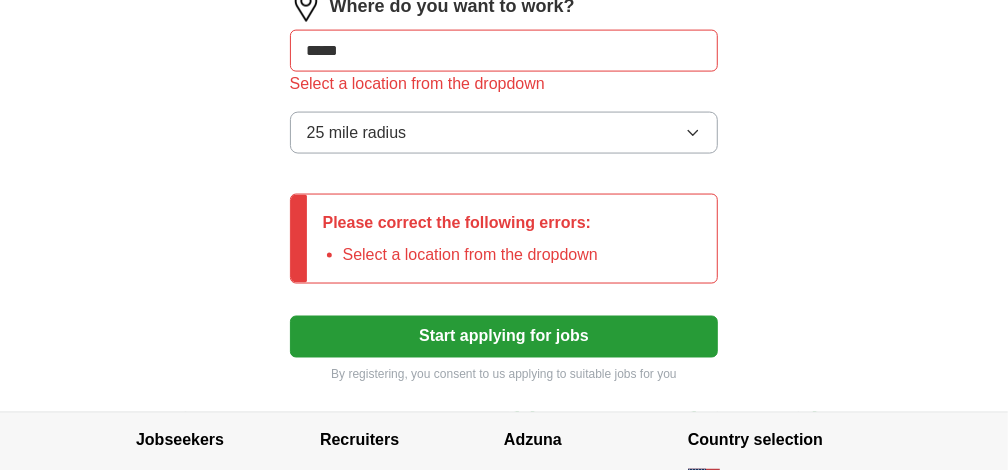 scroll, scrollTop: 1191, scrollLeft: 0, axis: vertical 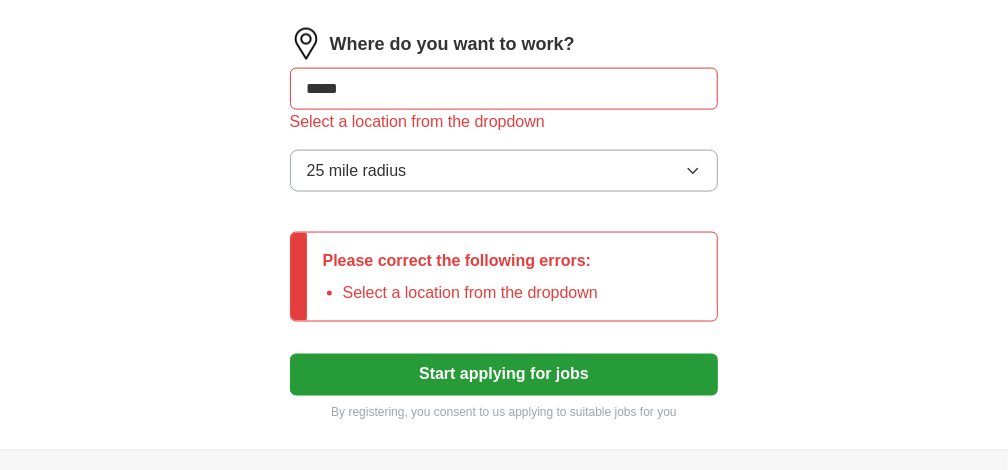 click on "*****" at bounding box center [504, 89] 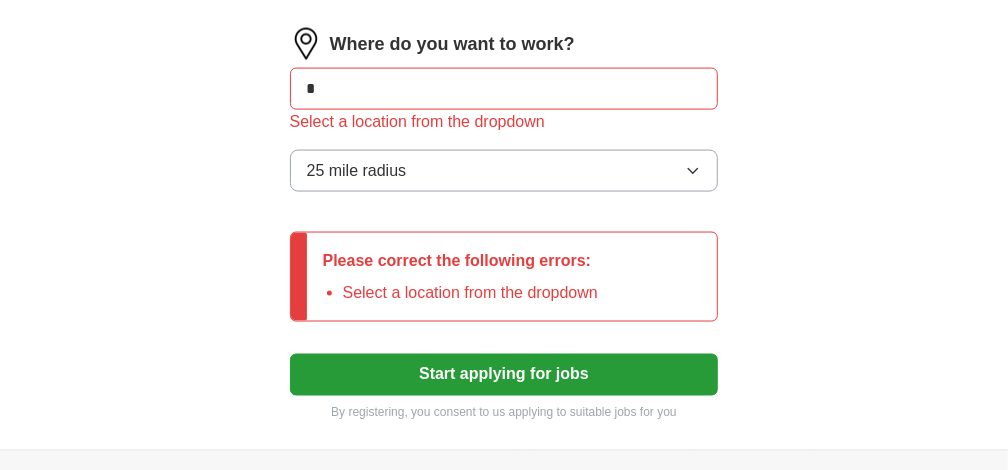 type on "*" 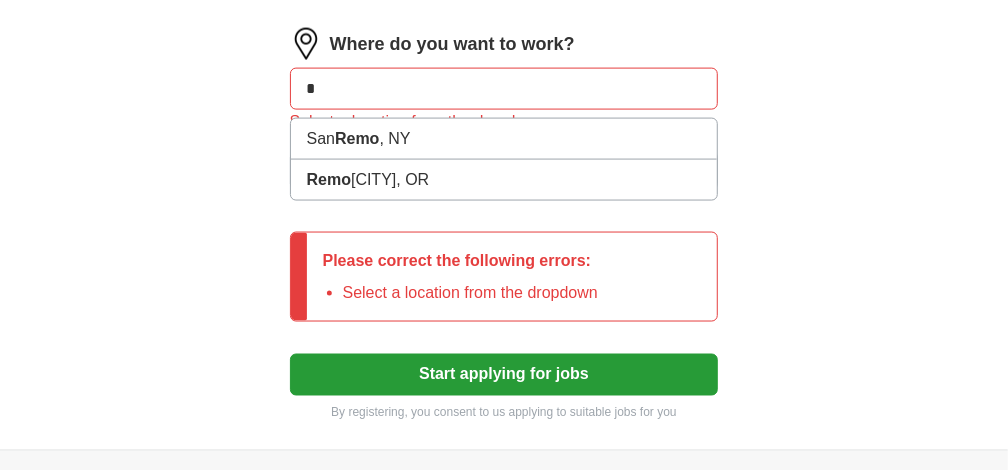 type on "*" 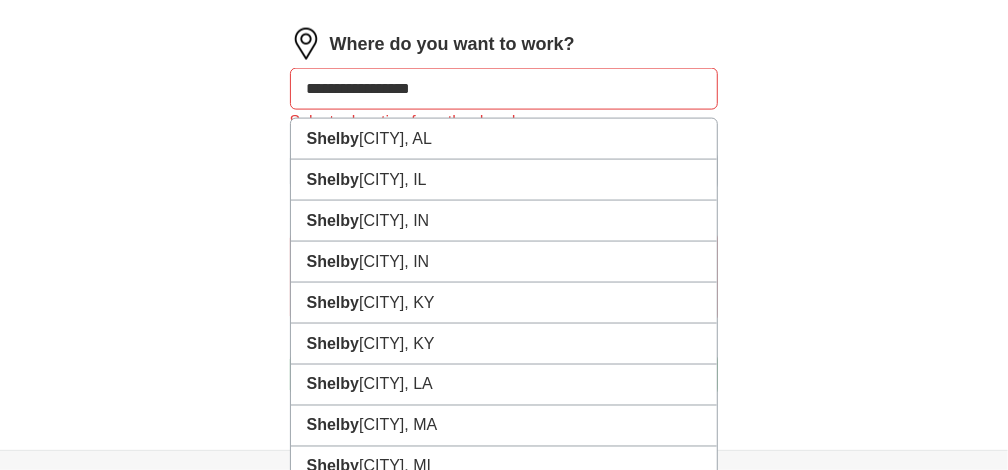 type on "**********" 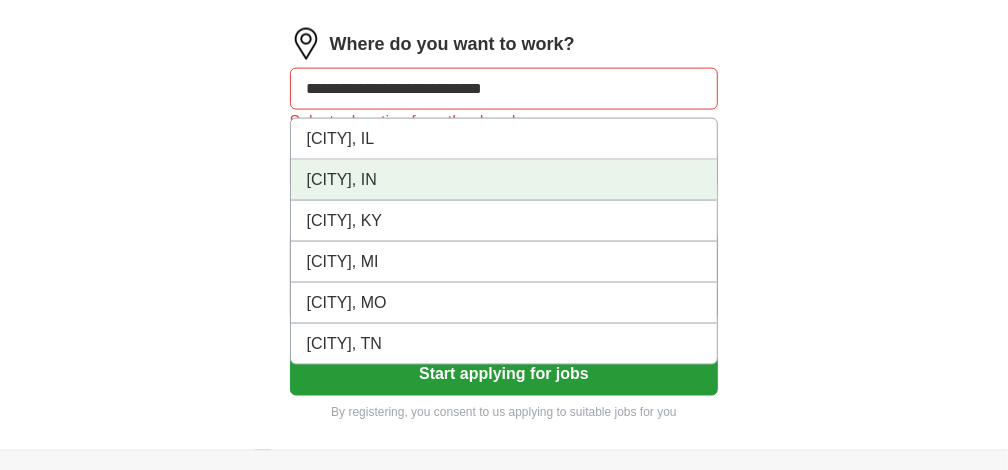 click on "[CITY], IN" at bounding box center (504, 180) 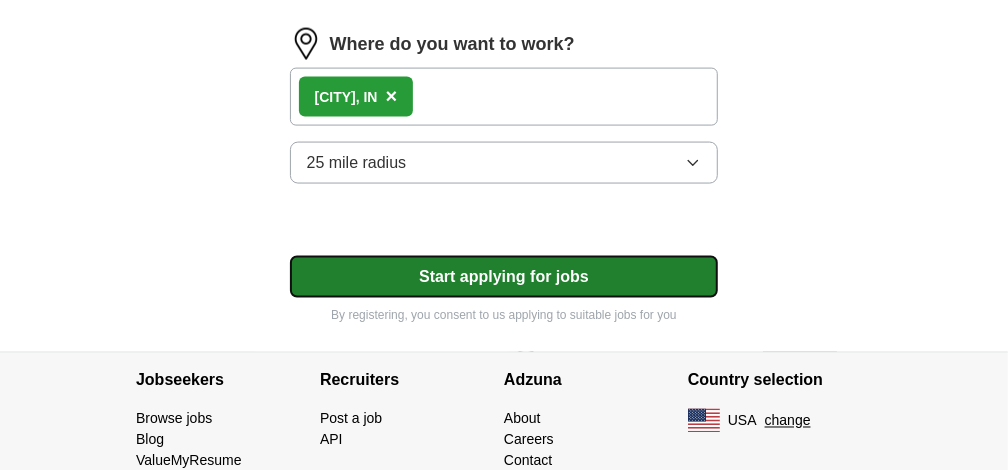click on "Start applying for jobs" at bounding box center [504, 277] 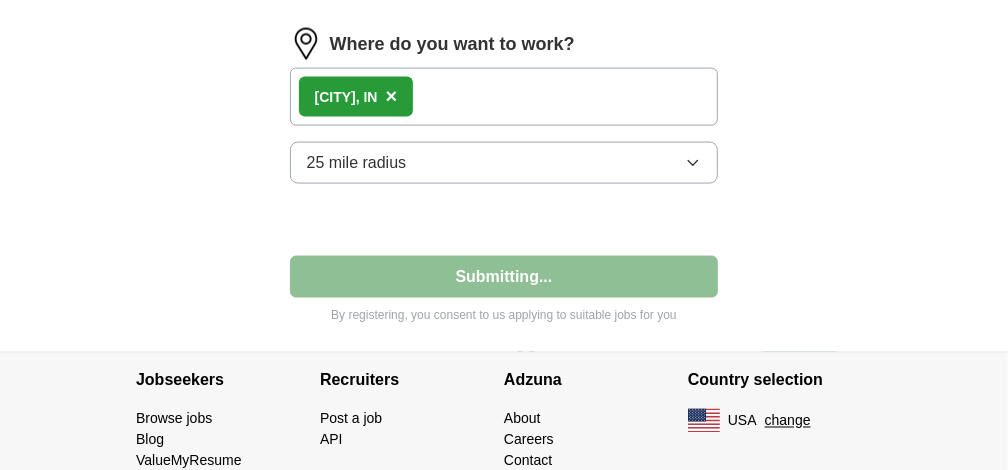 select on "**" 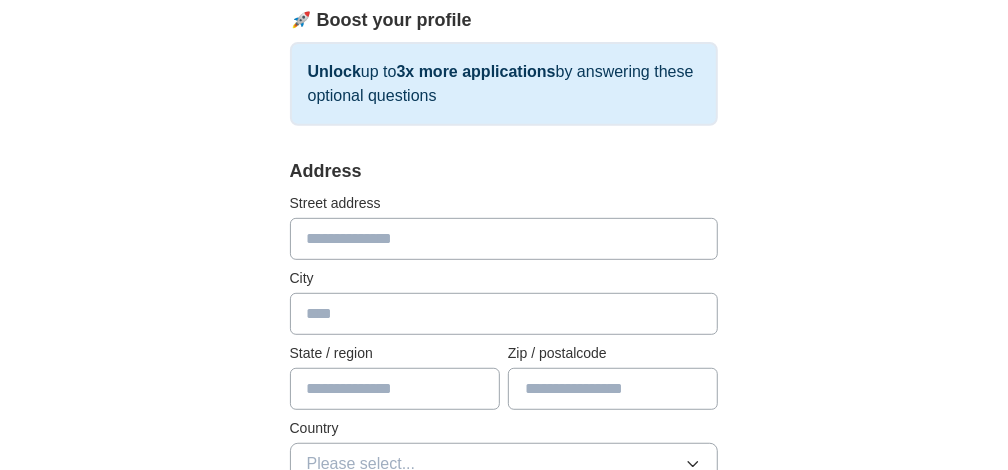 scroll, scrollTop: 357, scrollLeft: 0, axis: vertical 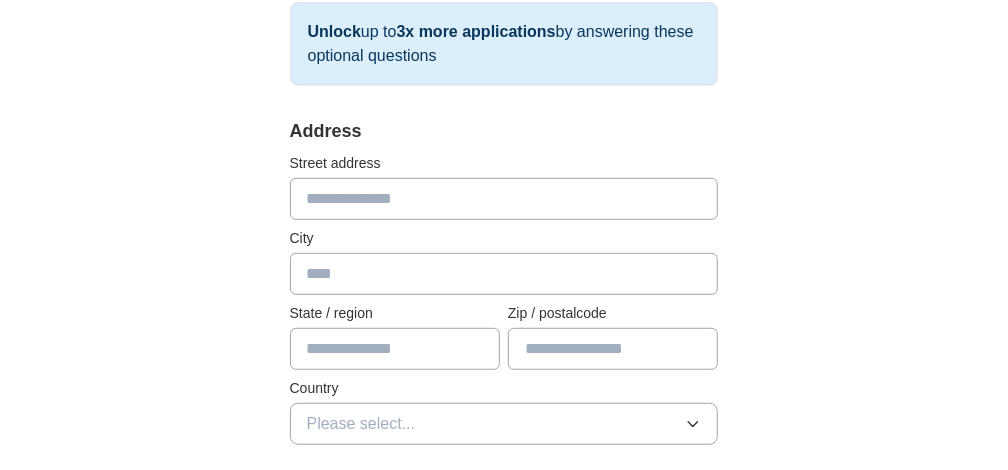 click at bounding box center (504, 199) 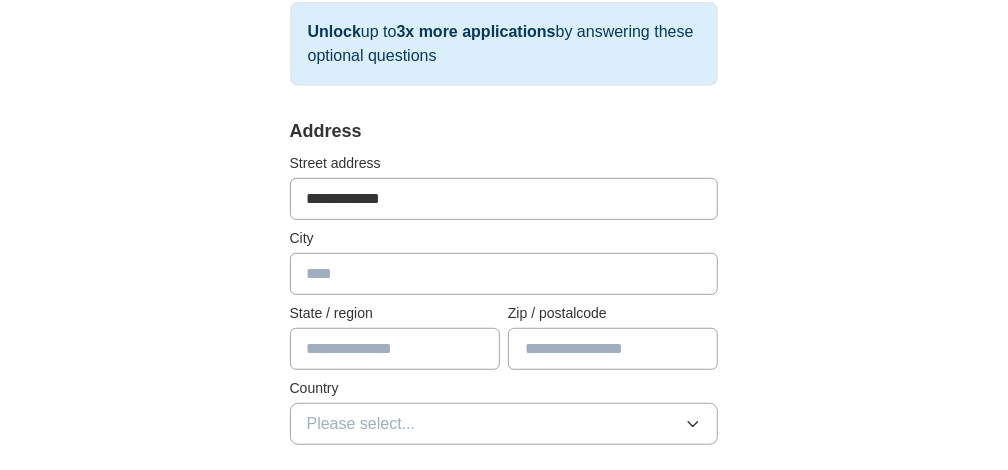 type on "**********" 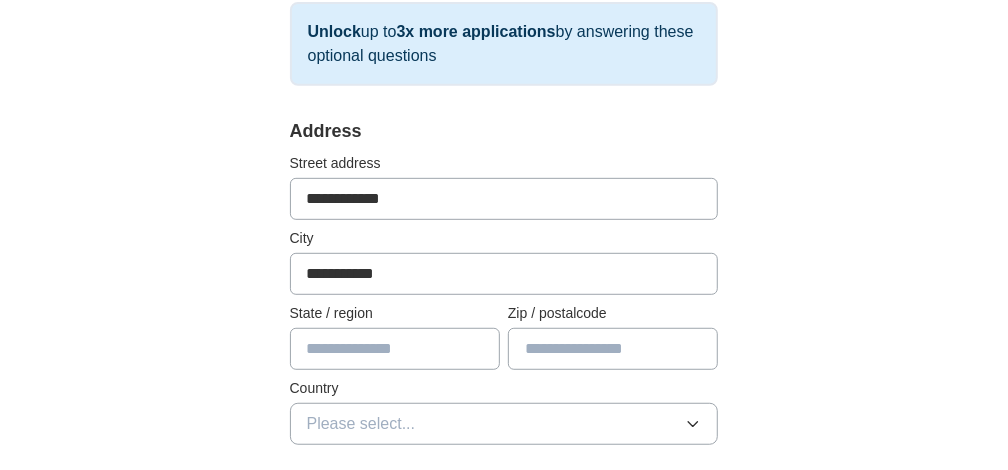 type on "*******" 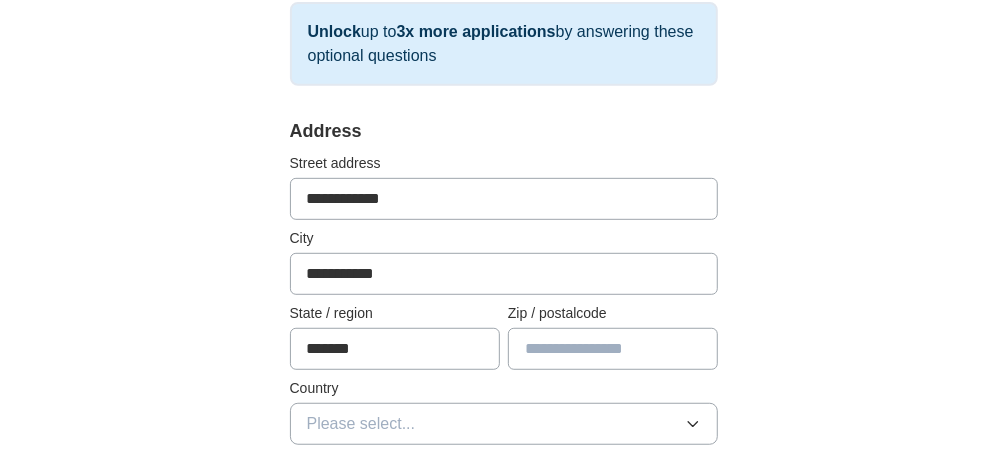 type on "*****" 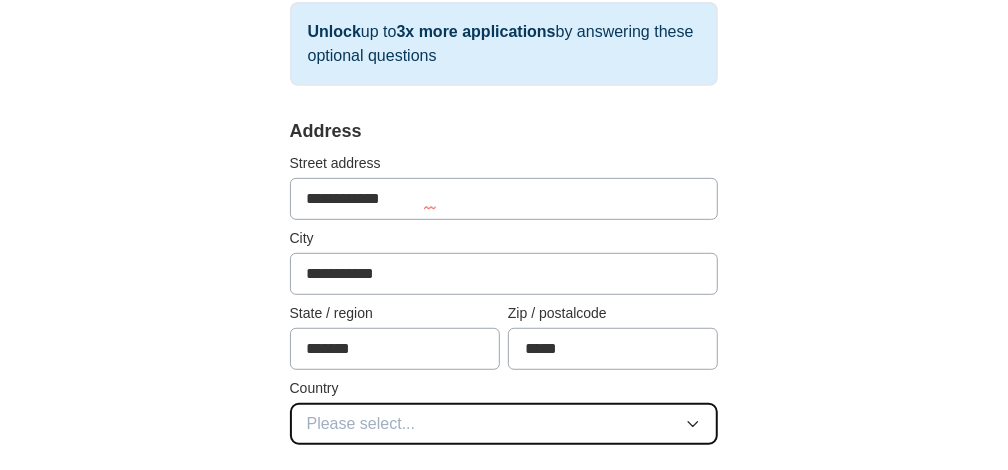 click on "Please select..." at bounding box center (504, 424) 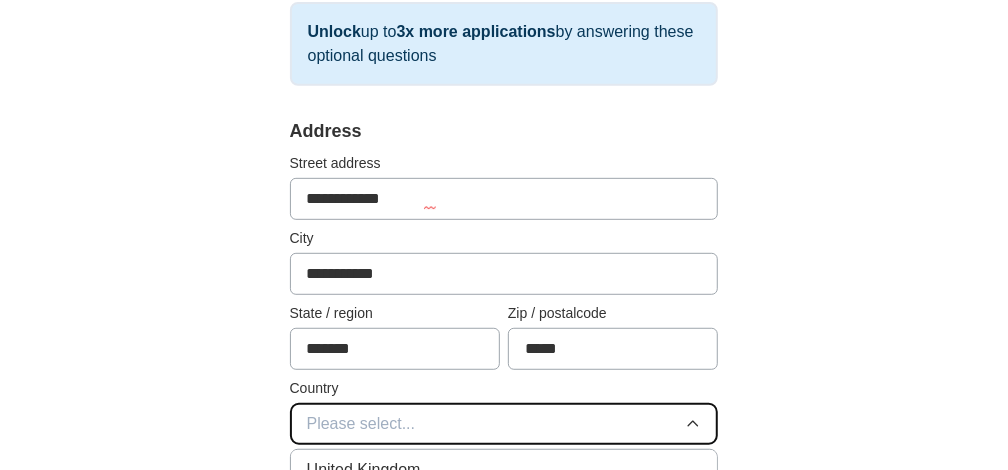type 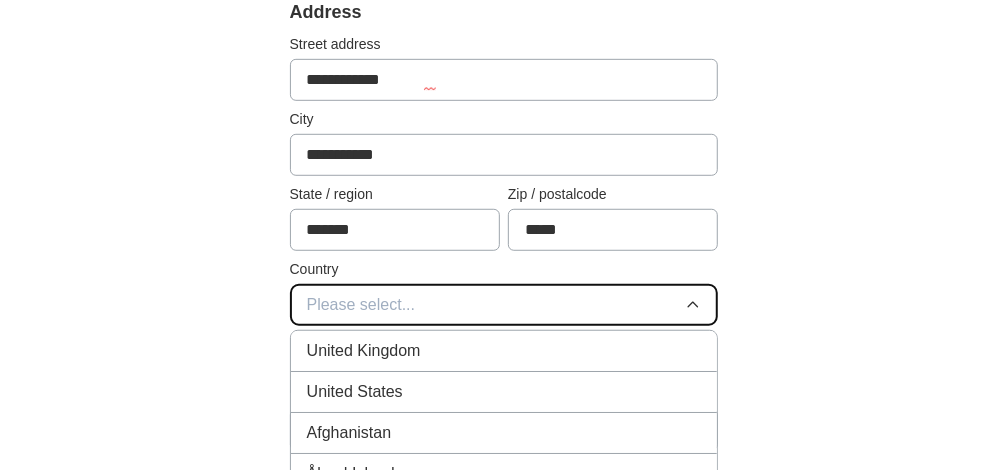 scroll, scrollTop: 437, scrollLeft: 0, axis: vertical 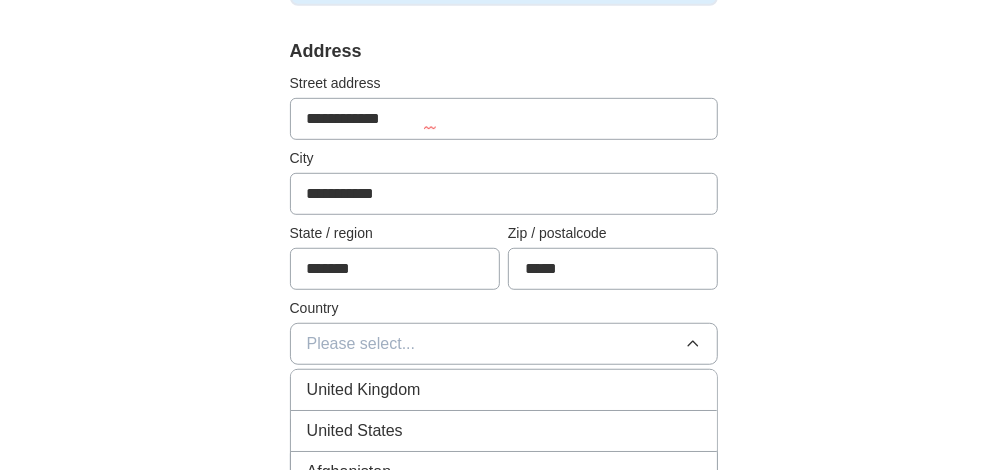 click on "United States" at bounding box center [504, 431] 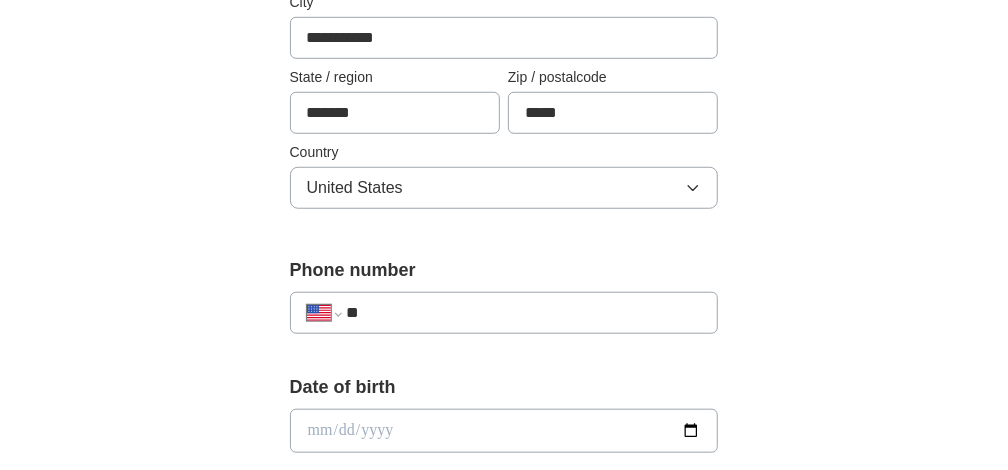 scroll, scrollTop: 595, scrollLeft: 0, axis: vertical 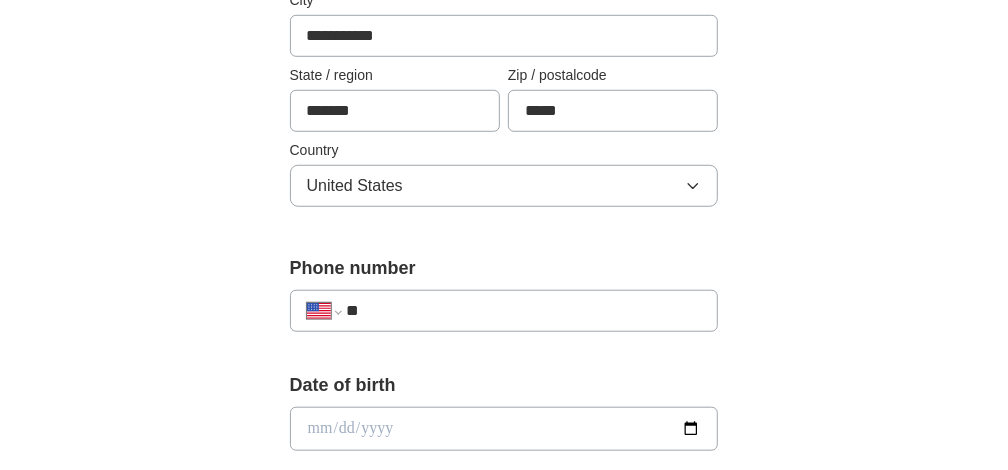 click on "**" at bounding box center [524, 311] 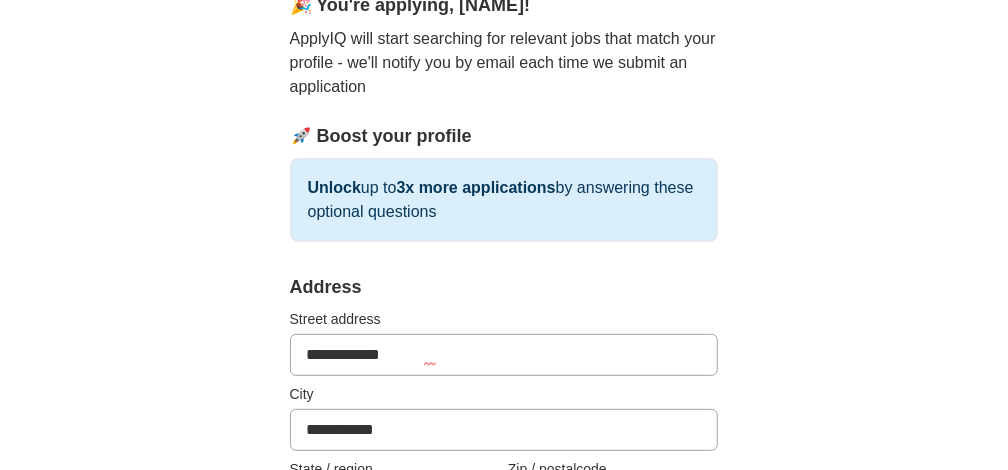 scroll, scrollTop: 184, scrollLeft: 0, axis: vertical 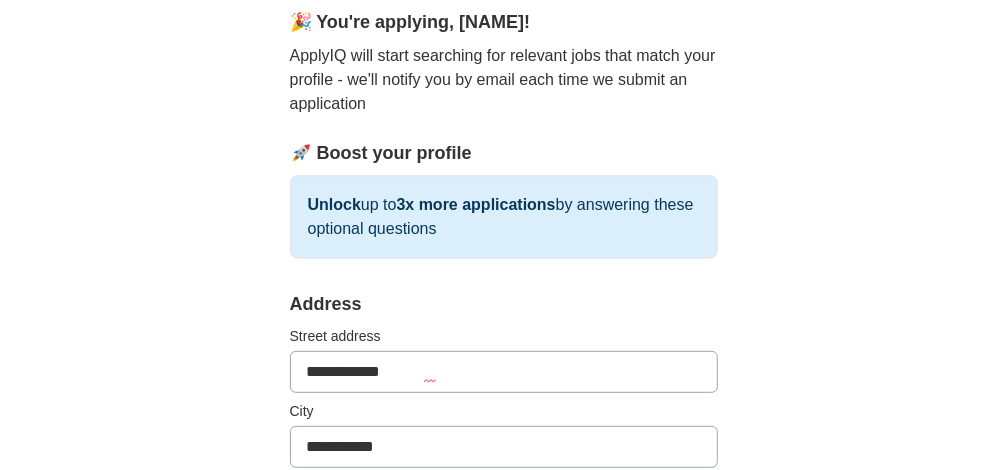 click on "**********" at bounding box center (504, 784) 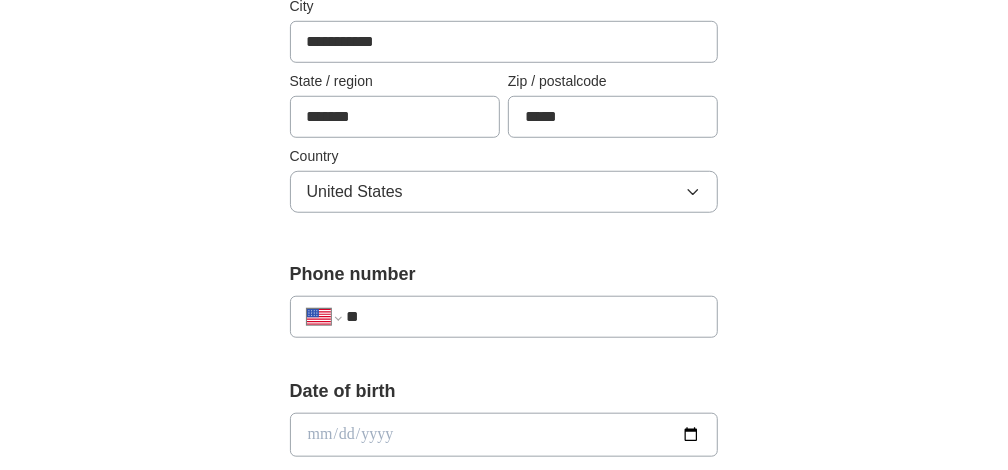 scroll, scrollTop: 621, scrollLeft: 0, axis: vertical 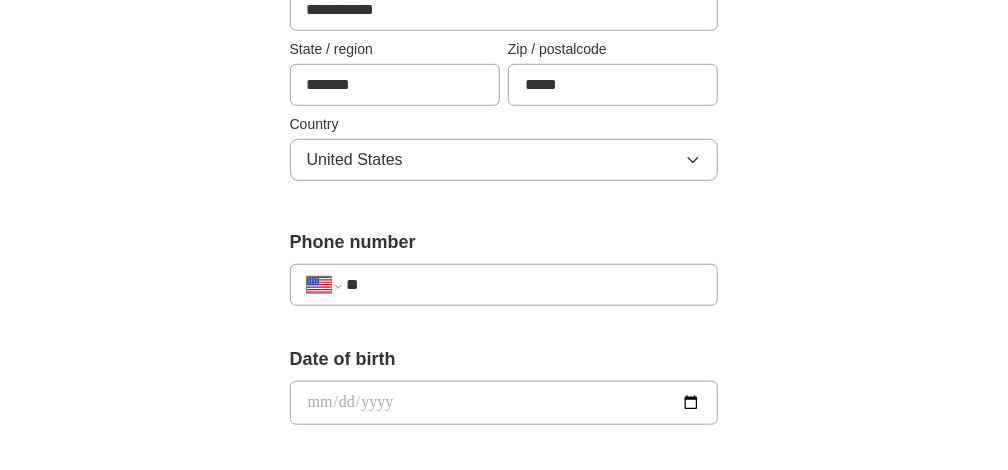click on "**********" at bounding box center [504, 285] 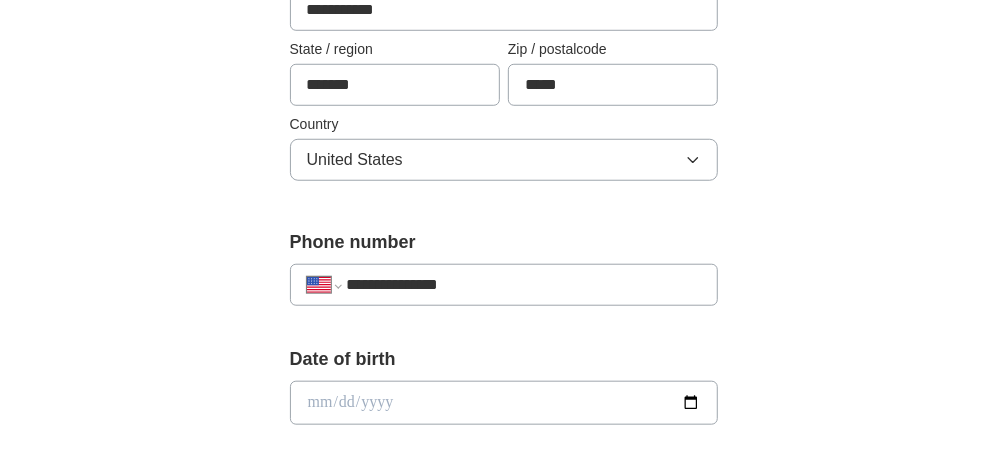 type on "**********" 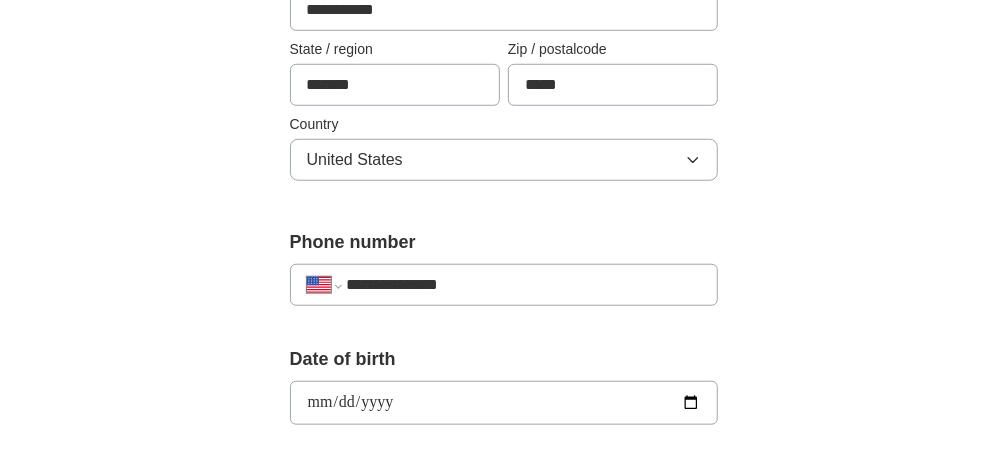 type on "**********" 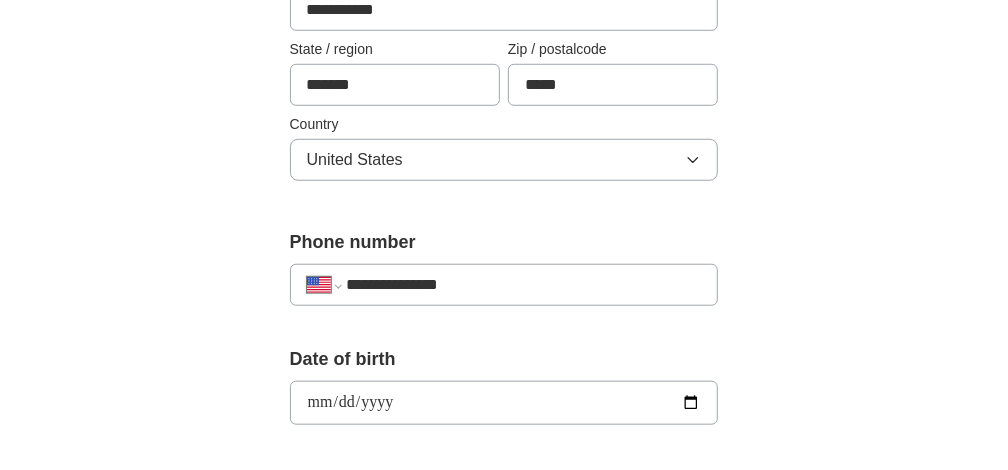 click on "**********" at bounding box center (504, 347) 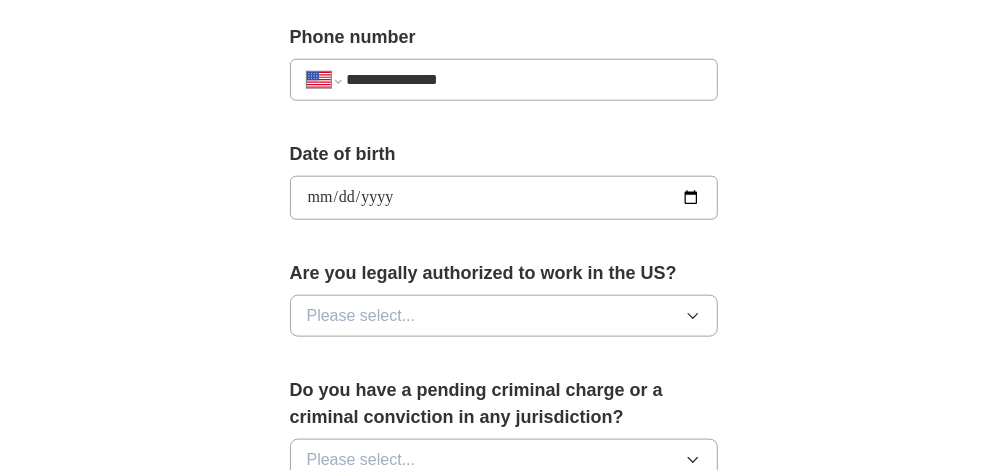 scroll, scrollTop: 860, scrollLeft: 0, axis: vertical 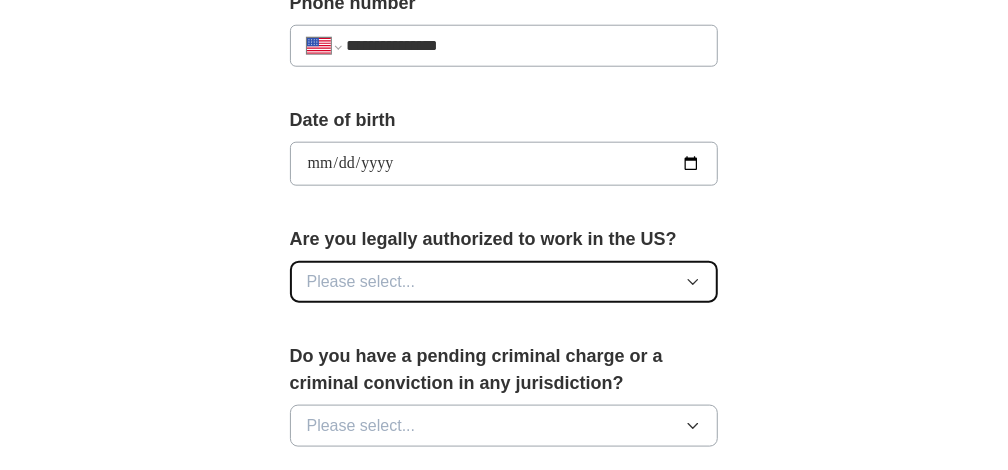 click 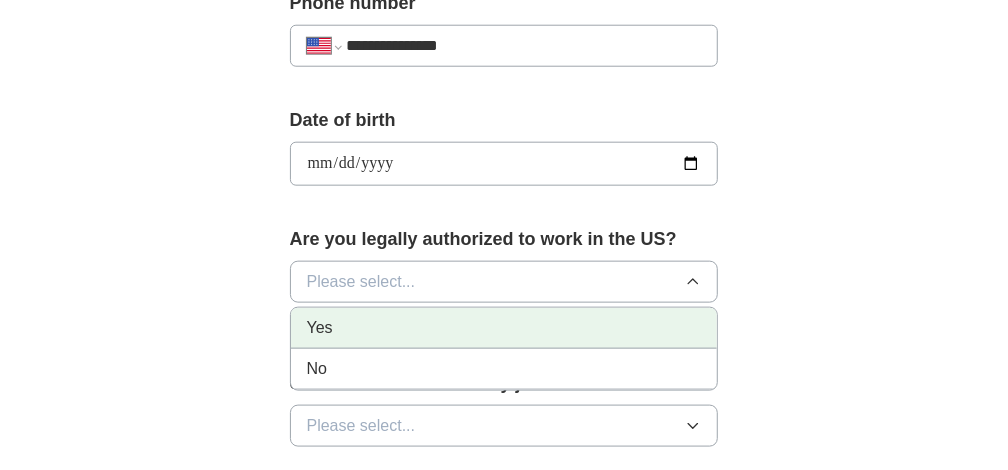 click on "Yes" at bounding box center (504, 328) 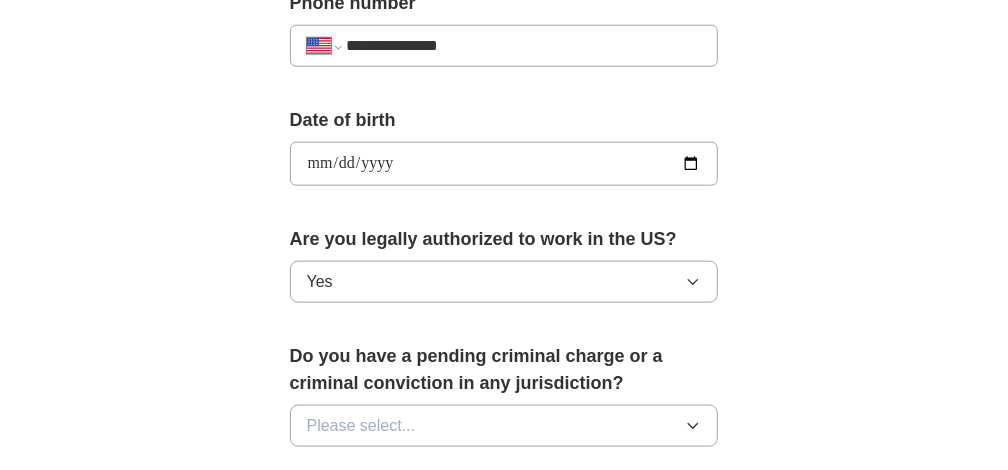 click on "**********" at bounding box center (504, 108) 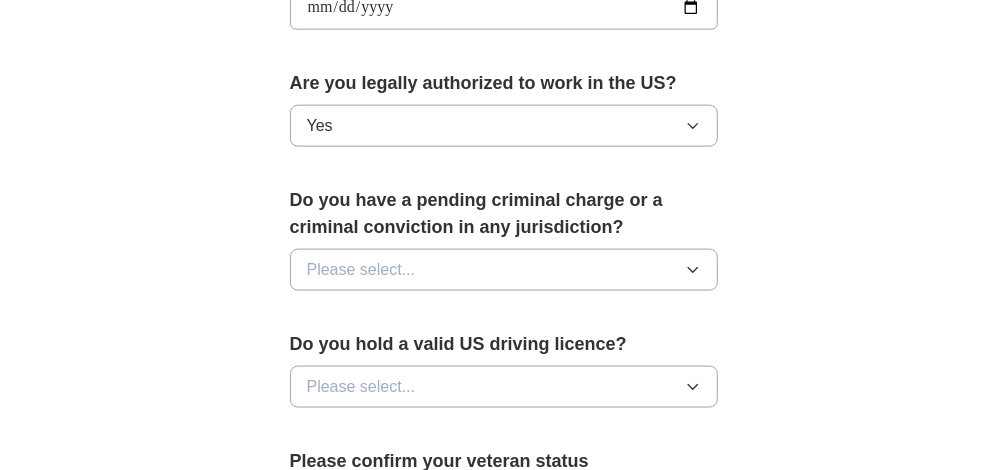 scroll, scrollTop: 1019, scrollLeft: 0, axis: vertical 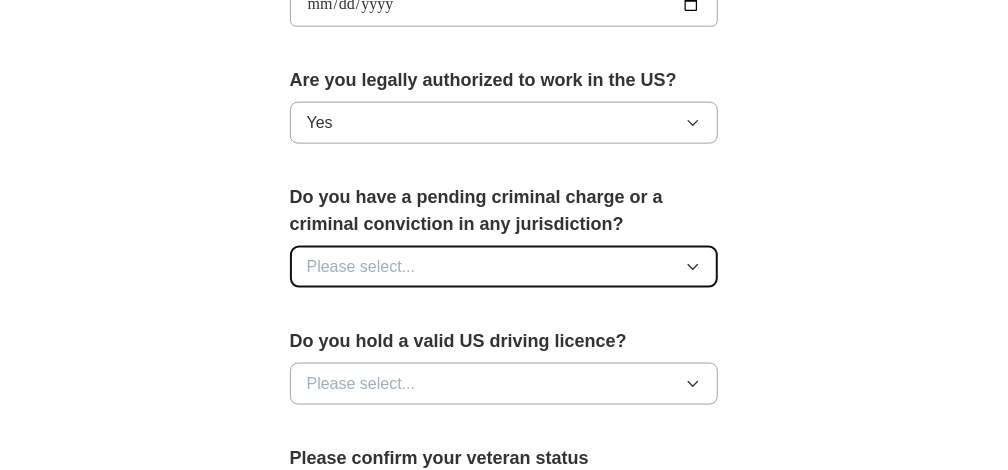 click on "Please select..." at bounding box center [504, 267] 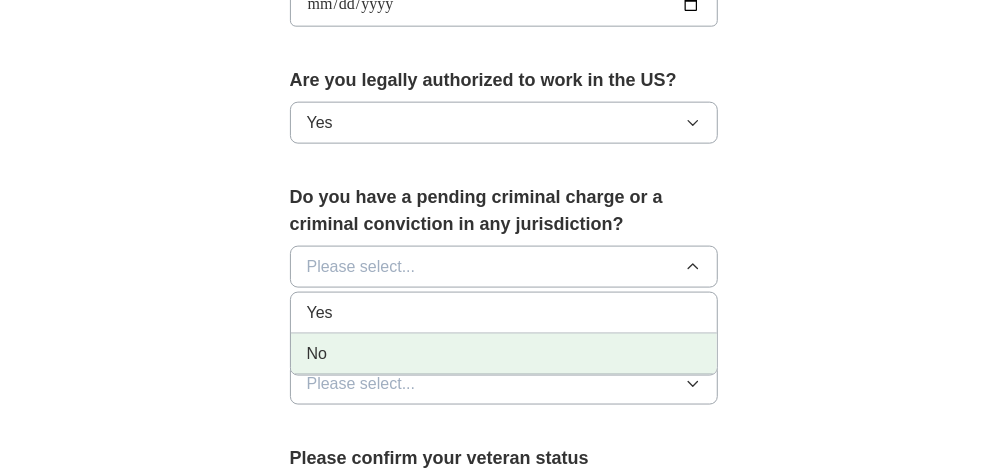 click on "No" at bounding box center [504, 354] 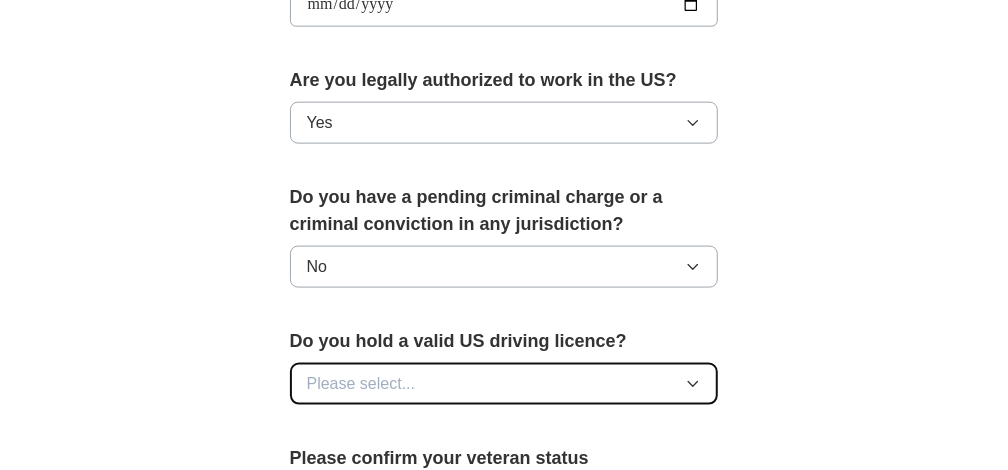 click 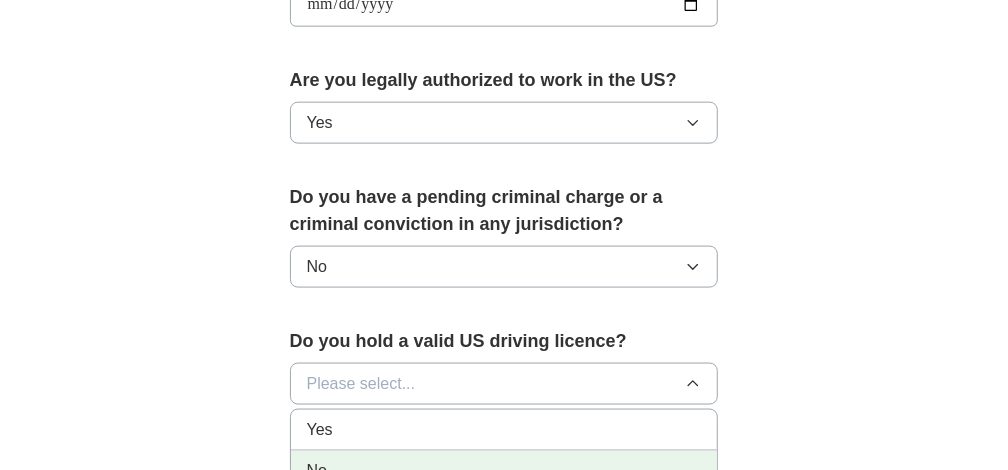click on "No" at bounding box center [504, 471] 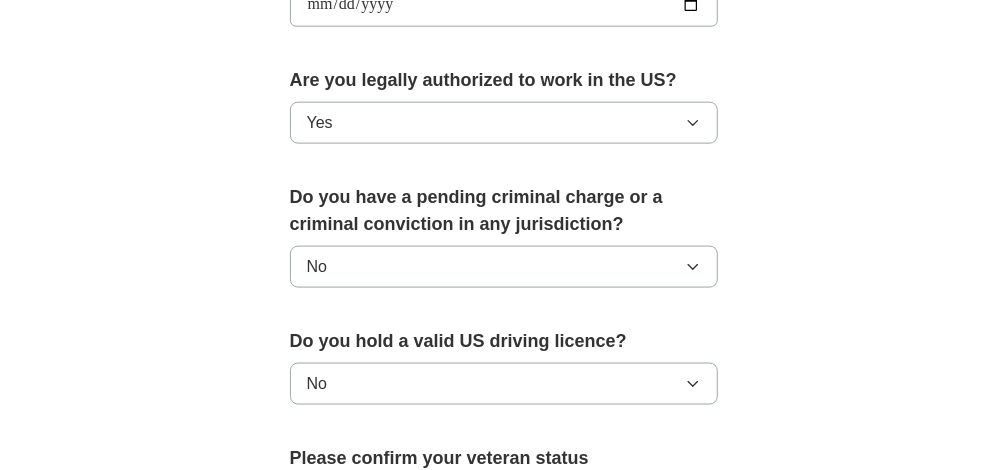 click on "**********" at bounding box center (504, -51) 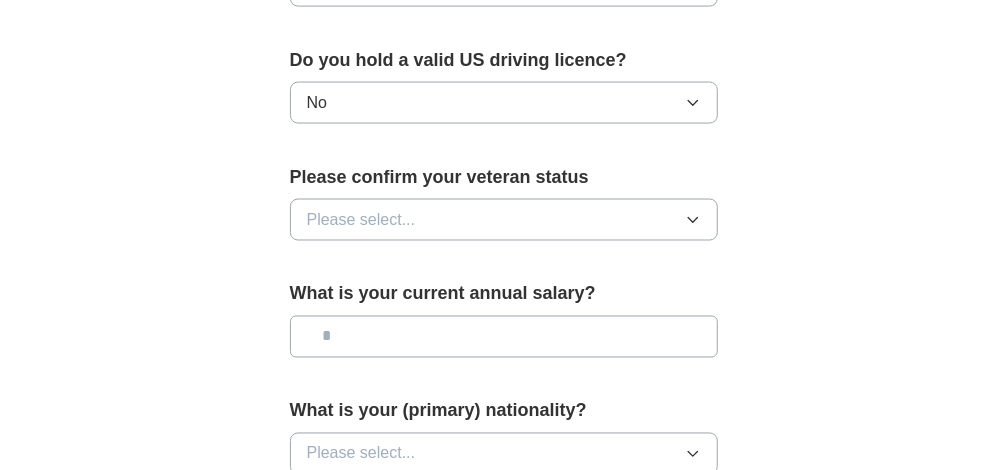 scroll, scrollTop: 1336, scrollLeft: 0, axis: vertical 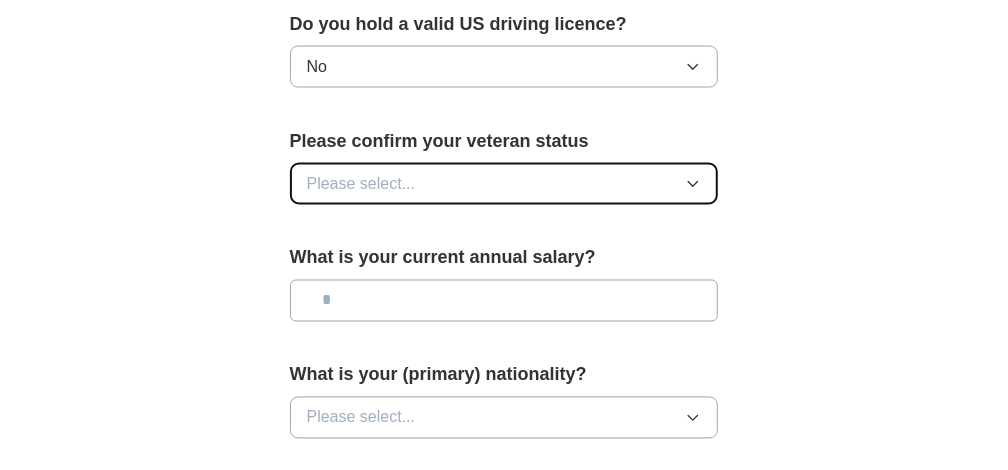 click 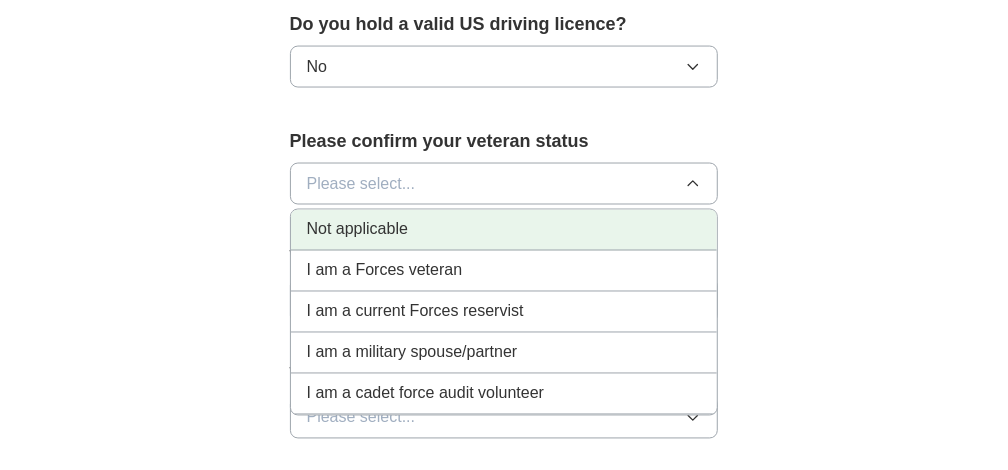 click on "Not applicable" at bounding box center (504, 230) 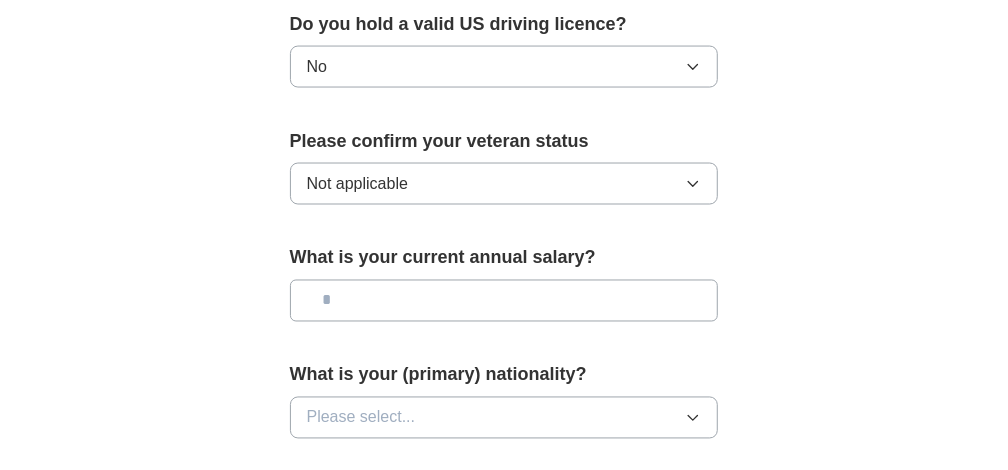 click at bounding box center (504, 301) 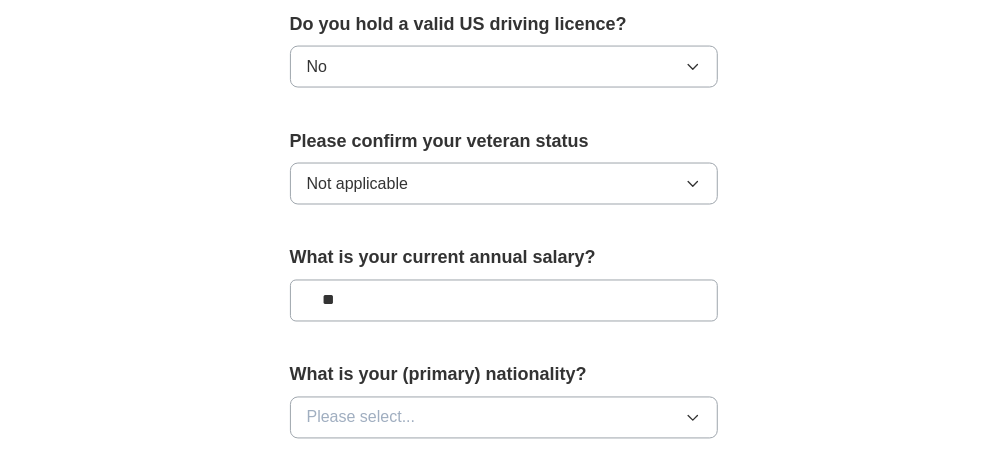 type on "**" 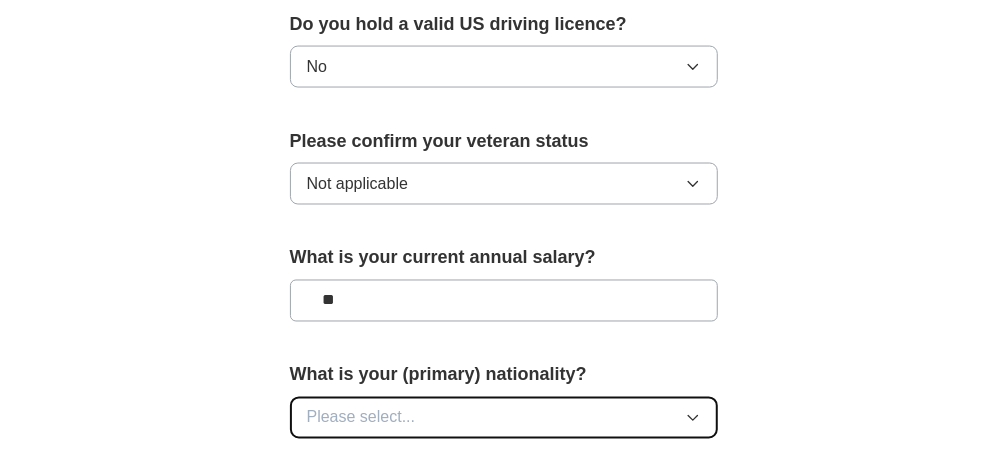 click on "Please select..." at bounding box center (504, 418) 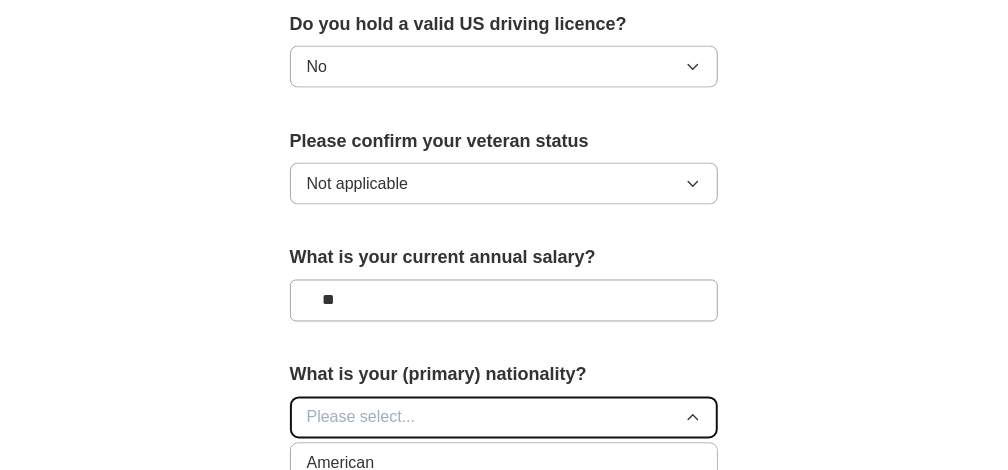 type 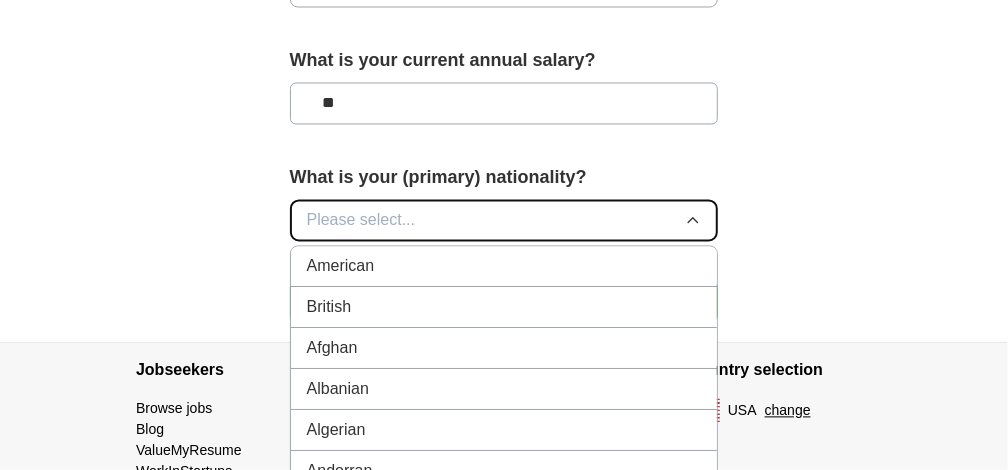 scroll, scrollTop: 1535, scrollLeft: 0, axis: vertical 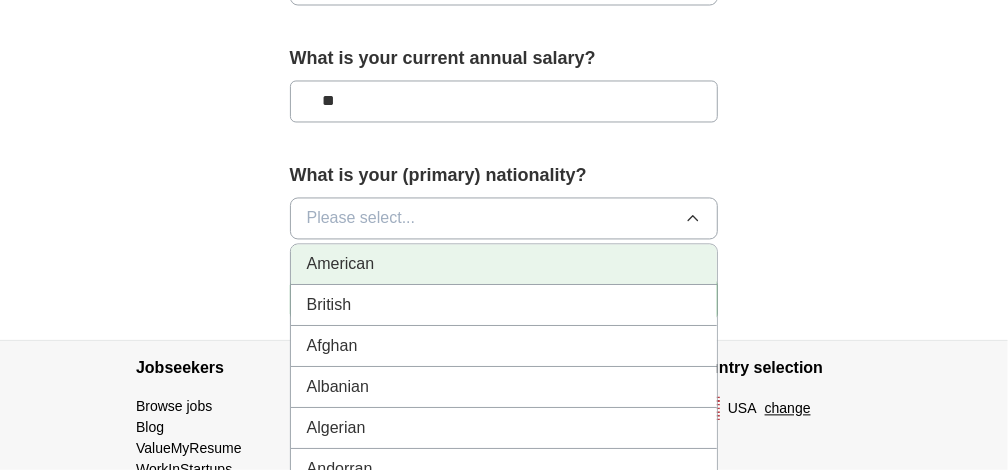 click on "American" at bounding box center (504, 265) 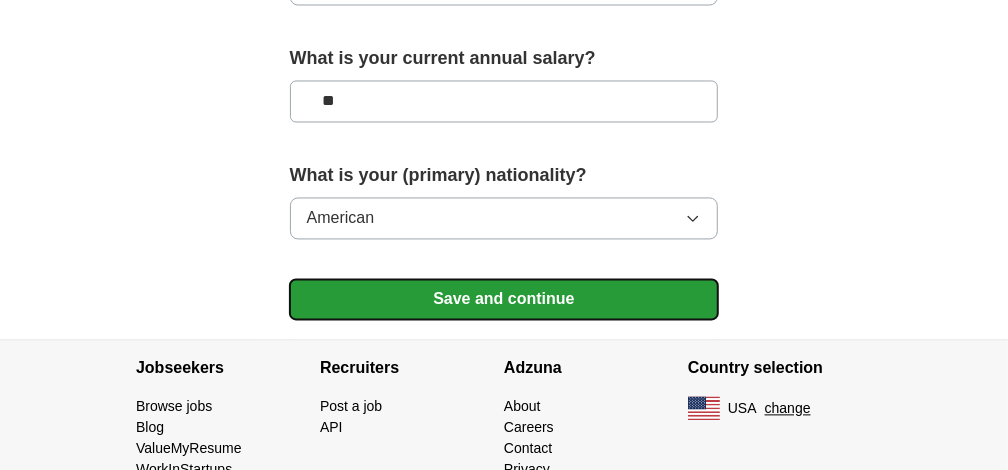 click on "Save and continue" at bounding box center (504, 300) 